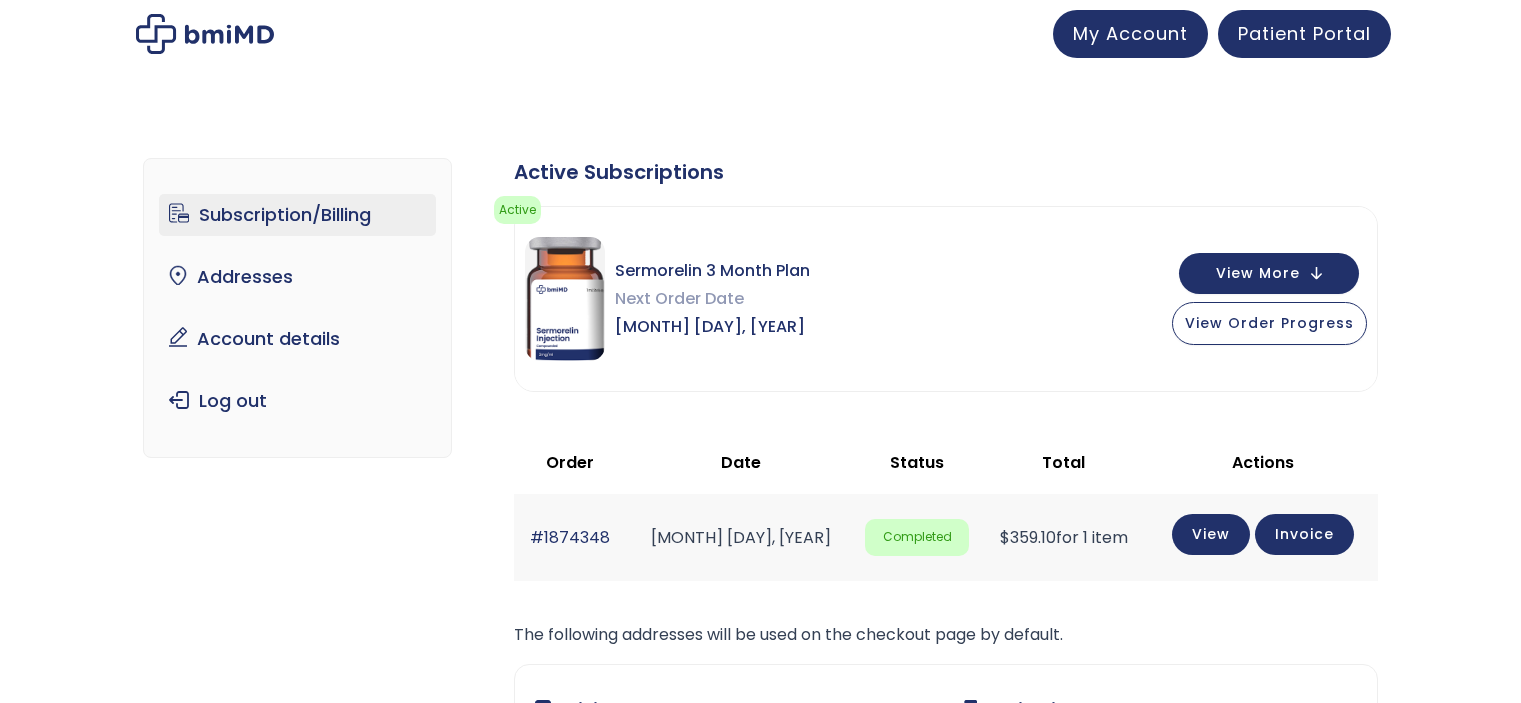 scroll, scrollTop: 0, scrollLeft: 0, axis: both 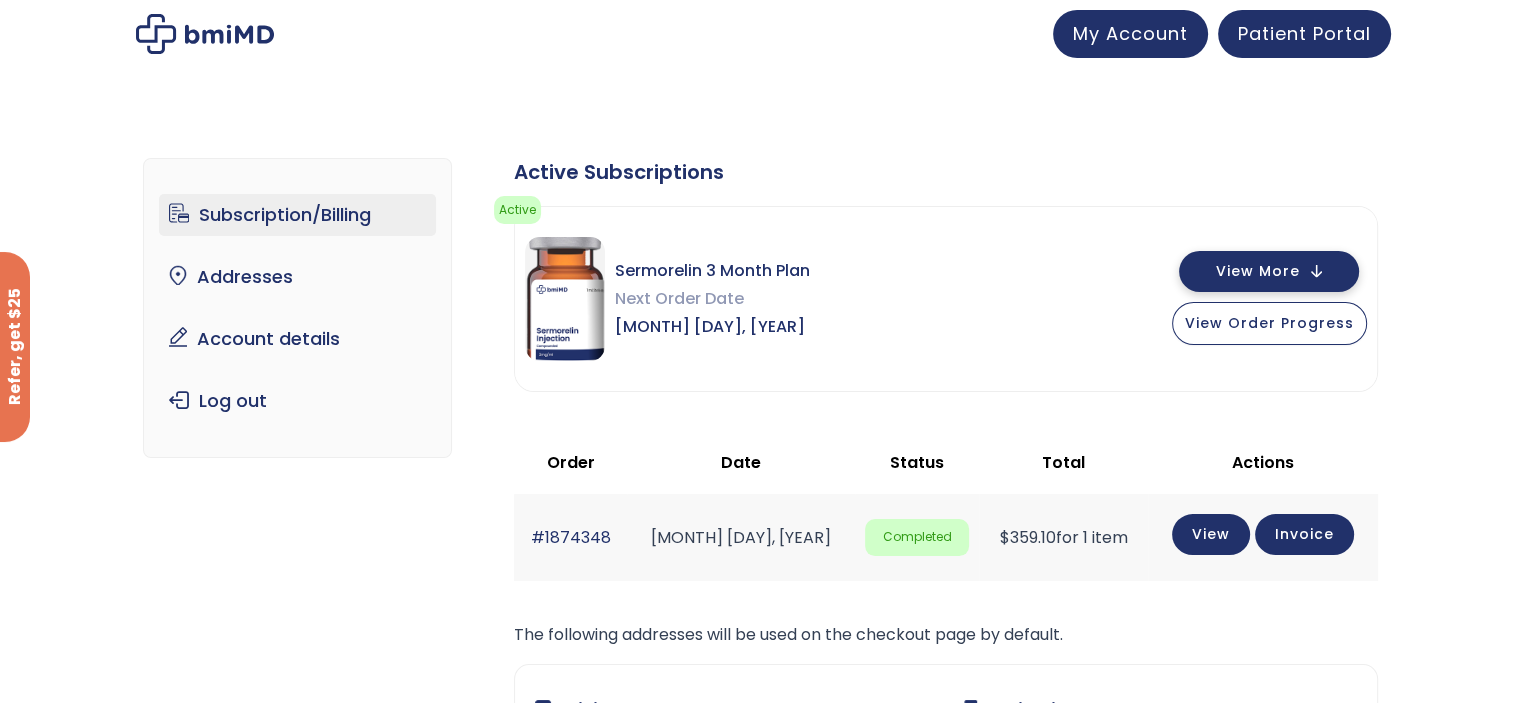 click on "View More" at bounding box center [1258, 271] 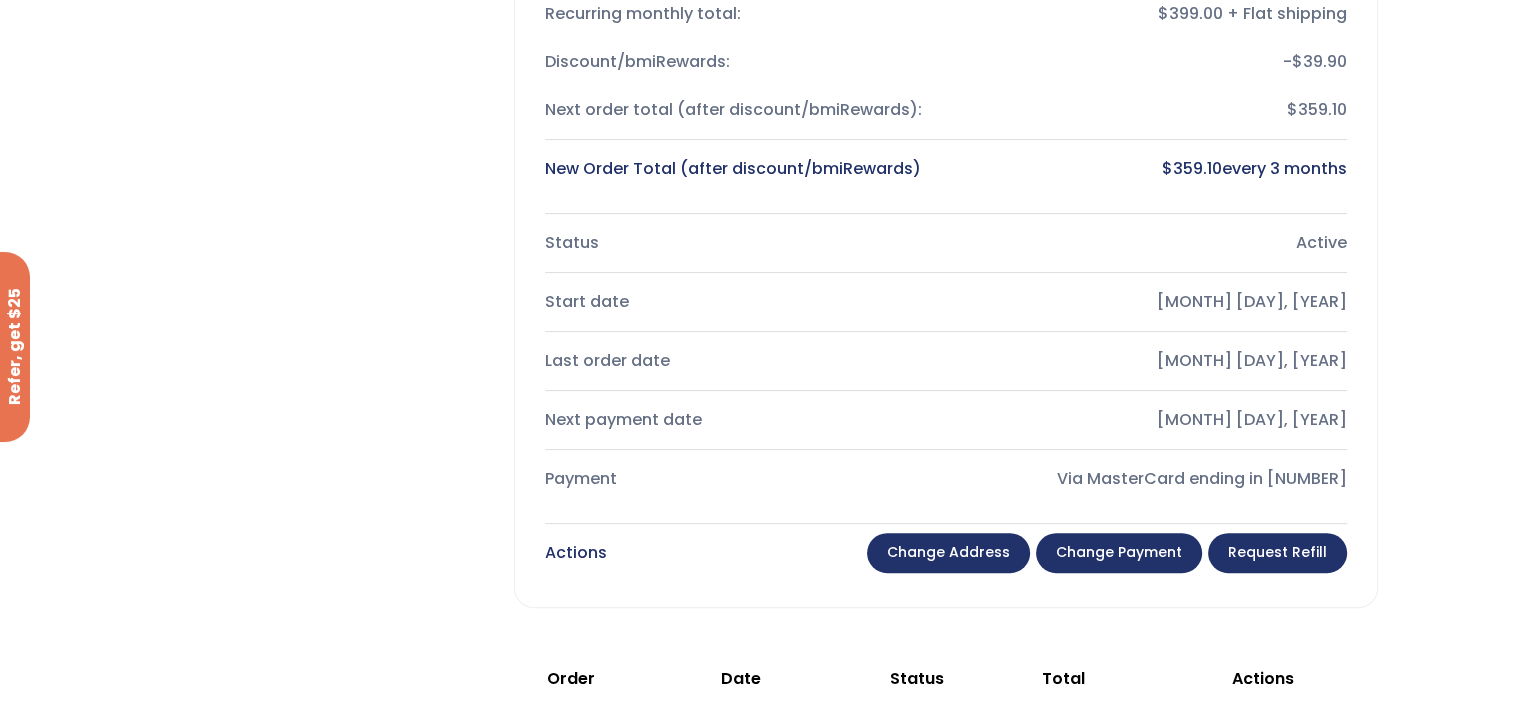 scroll, scrollTop: 500, scrollLeft: 0, axis: vertical 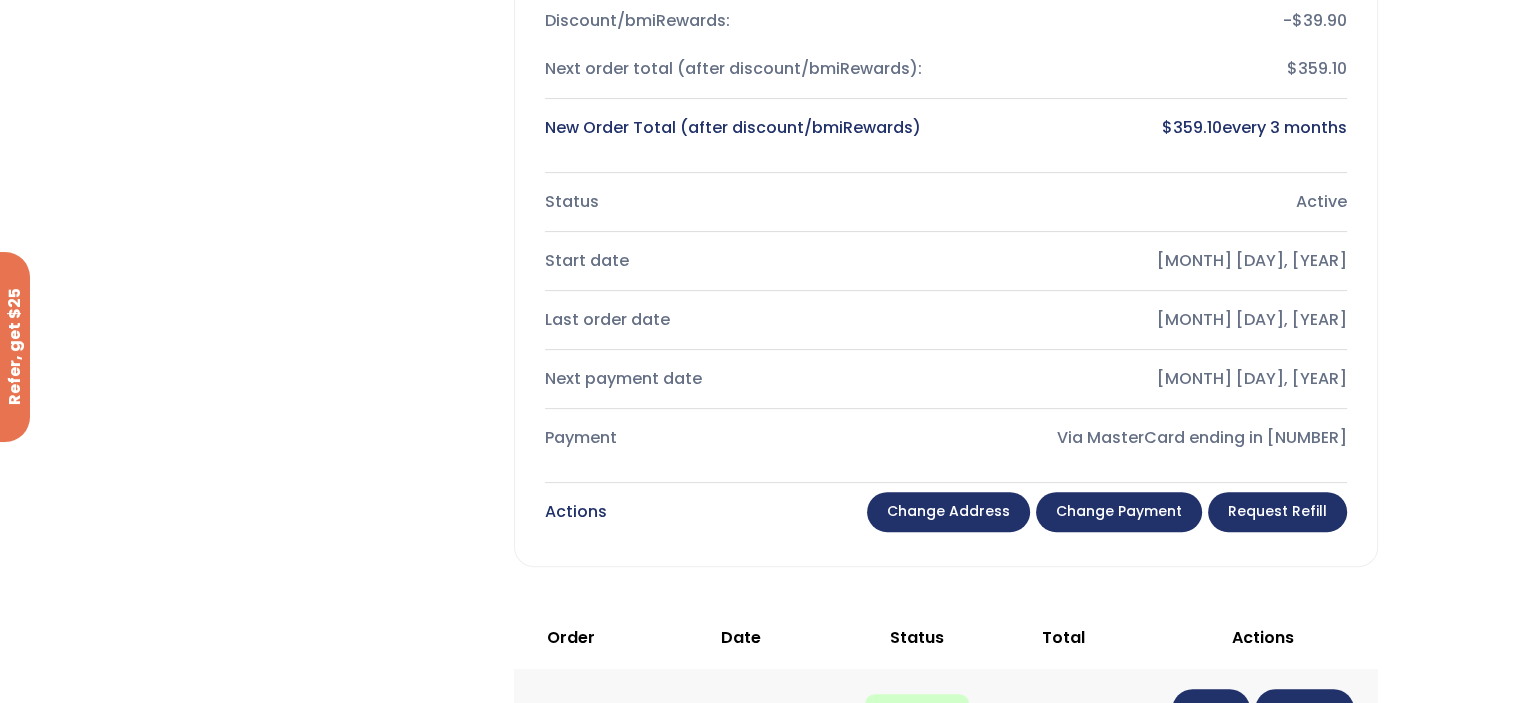 click on "Change payment" at bounding box center [1119, 512] 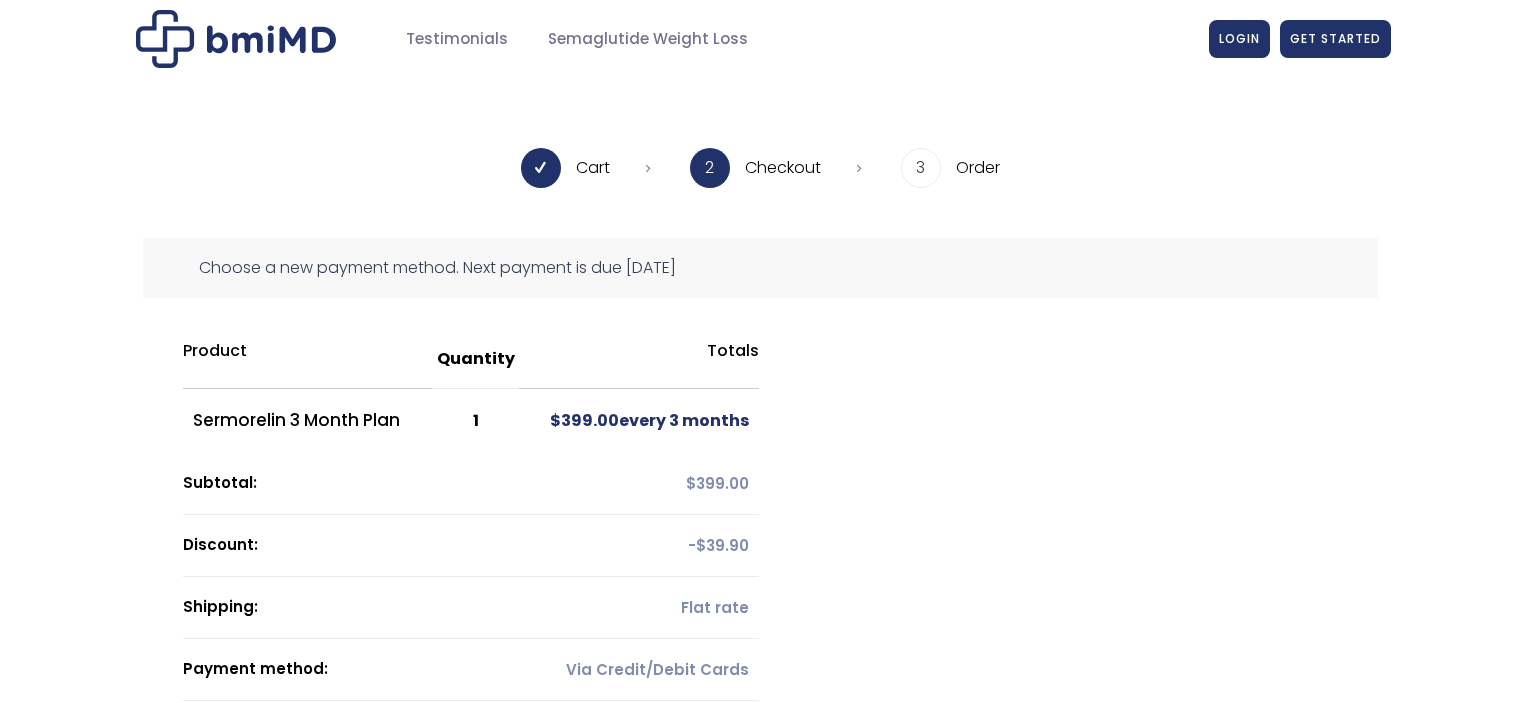 scroll, scrollTop: 0, scrollLeft: 0, axis: both 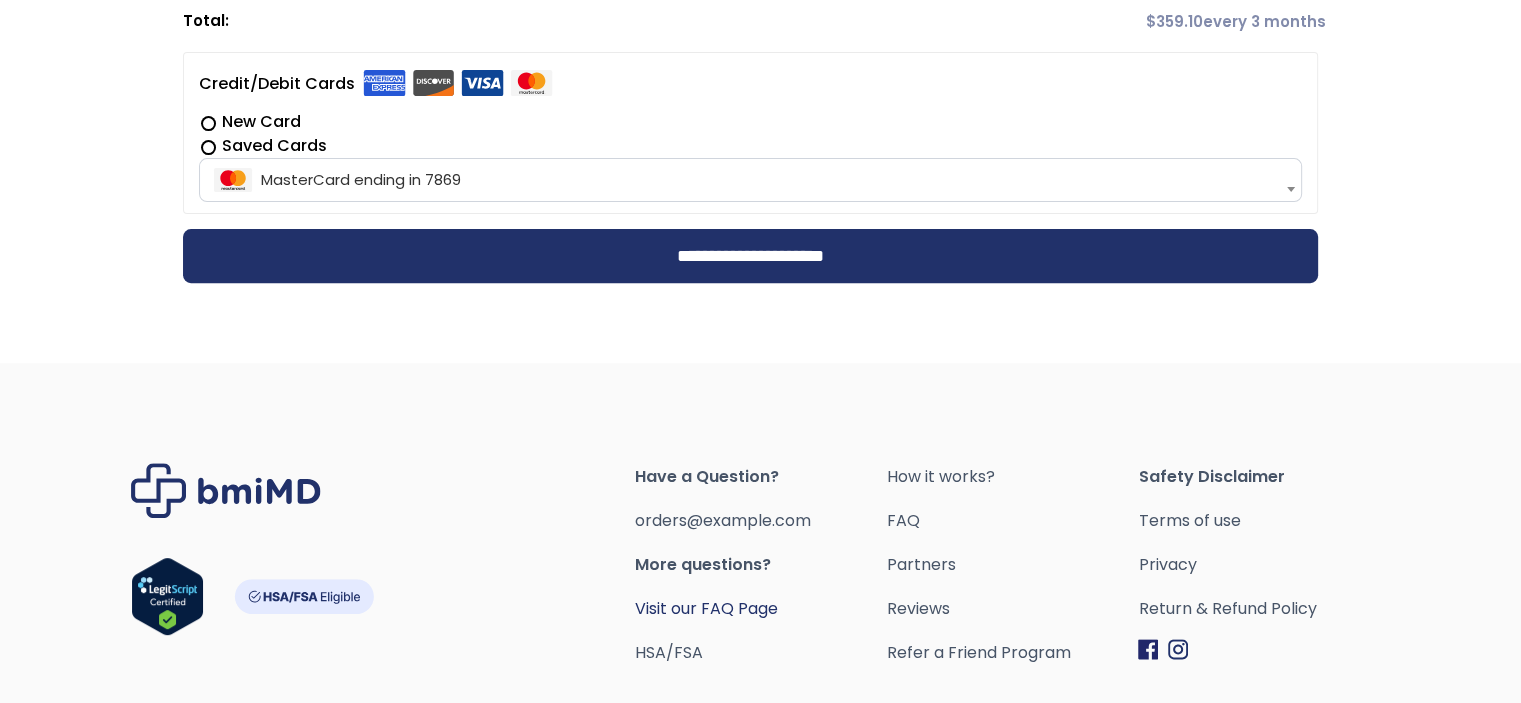 click on "Visit our FAQ Page" at bounding box center [706, 608] 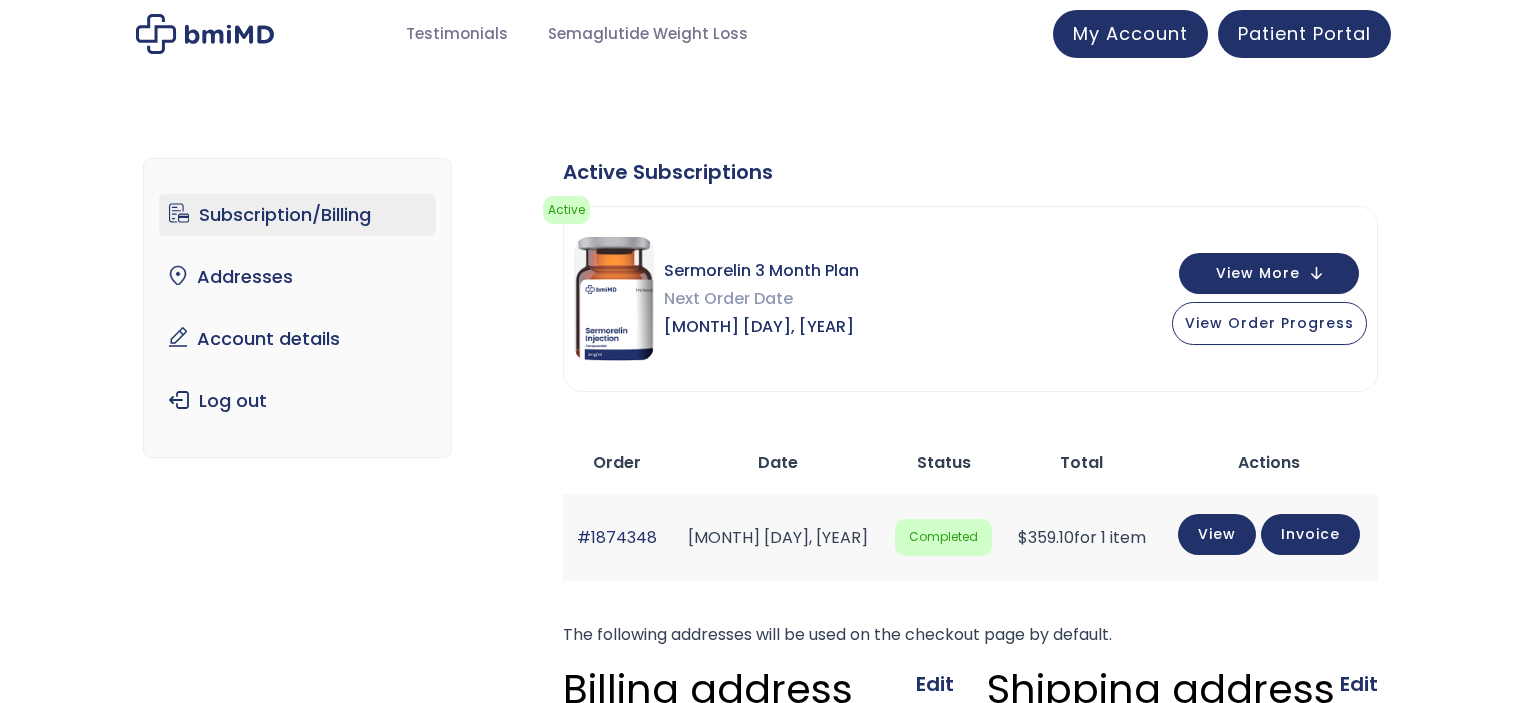 scroll, scrollTop: 0, scrollLeft: 0, axis: both 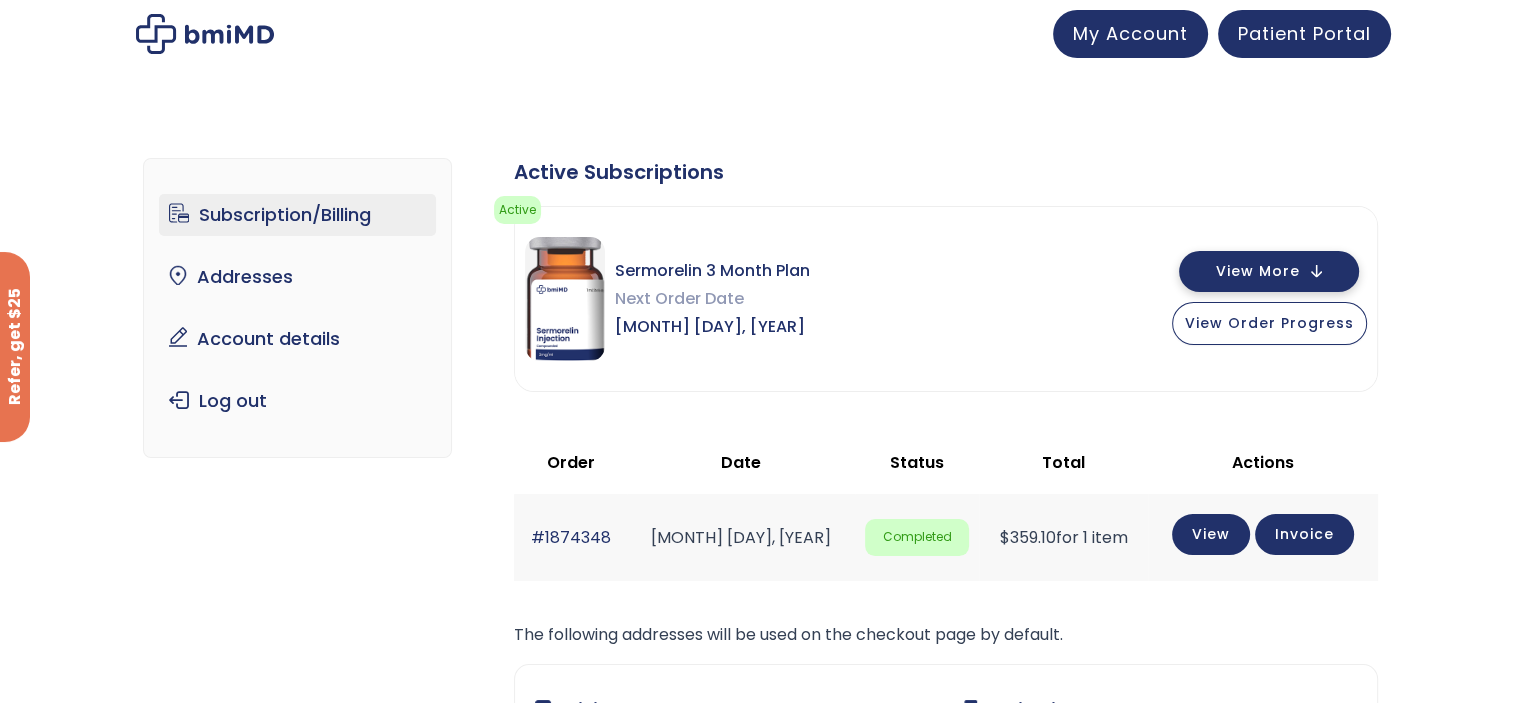 click on "View More" at bounding box center (1258, 271) 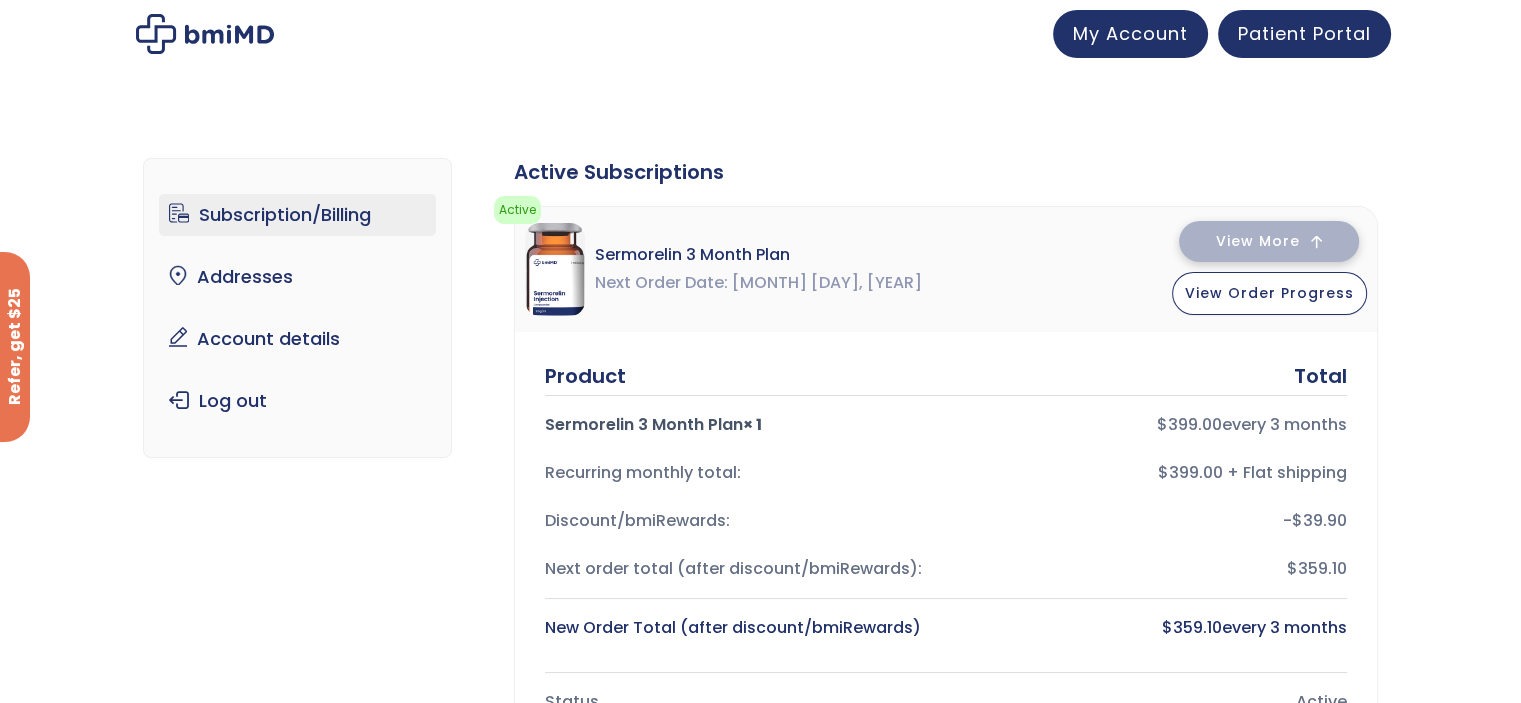 click on "View More" at bounding box center [1258, 241] 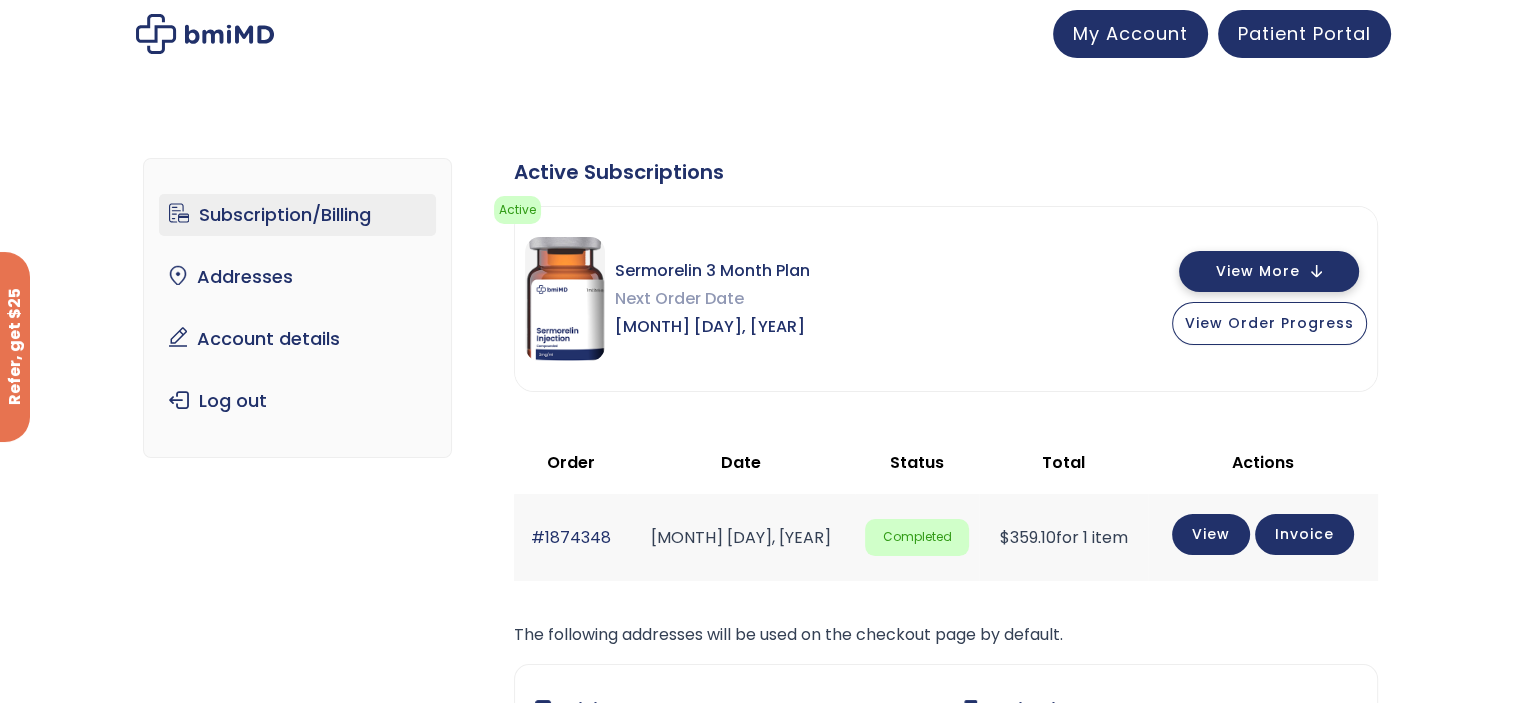 click on "View More" at bounding box center [1258, 271] 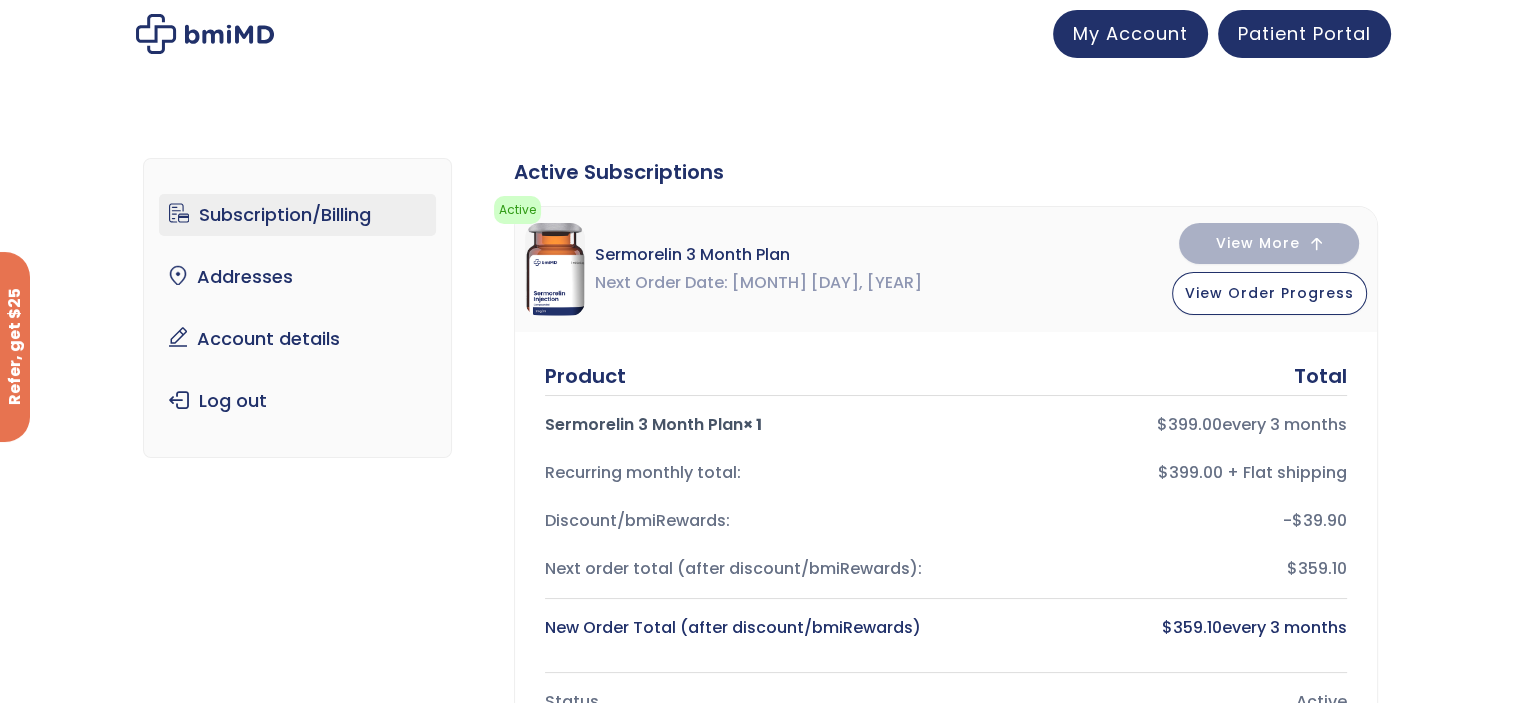 scroll, scrollTop: 0, scrollLeft: 0, axis: both 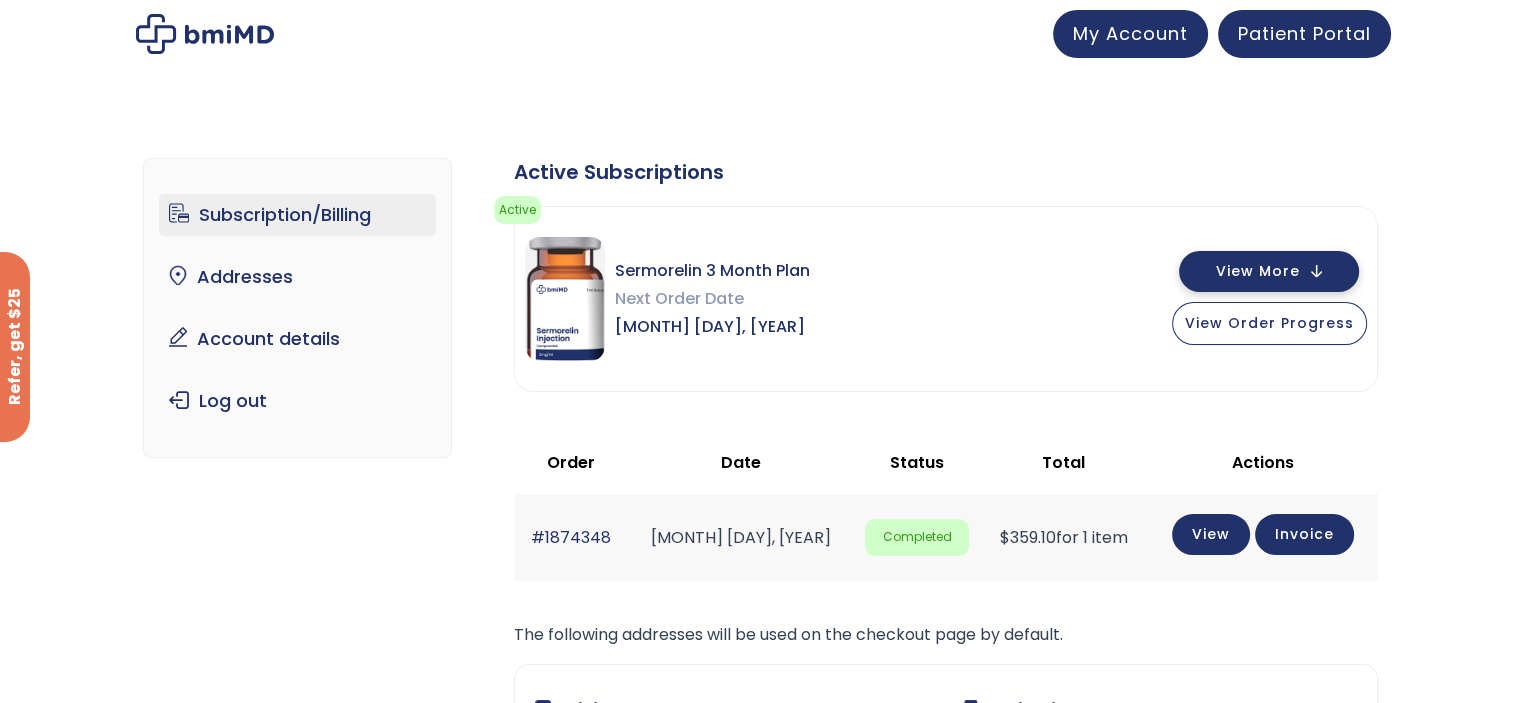 click on "View More" at bounding box center (1258, 271) 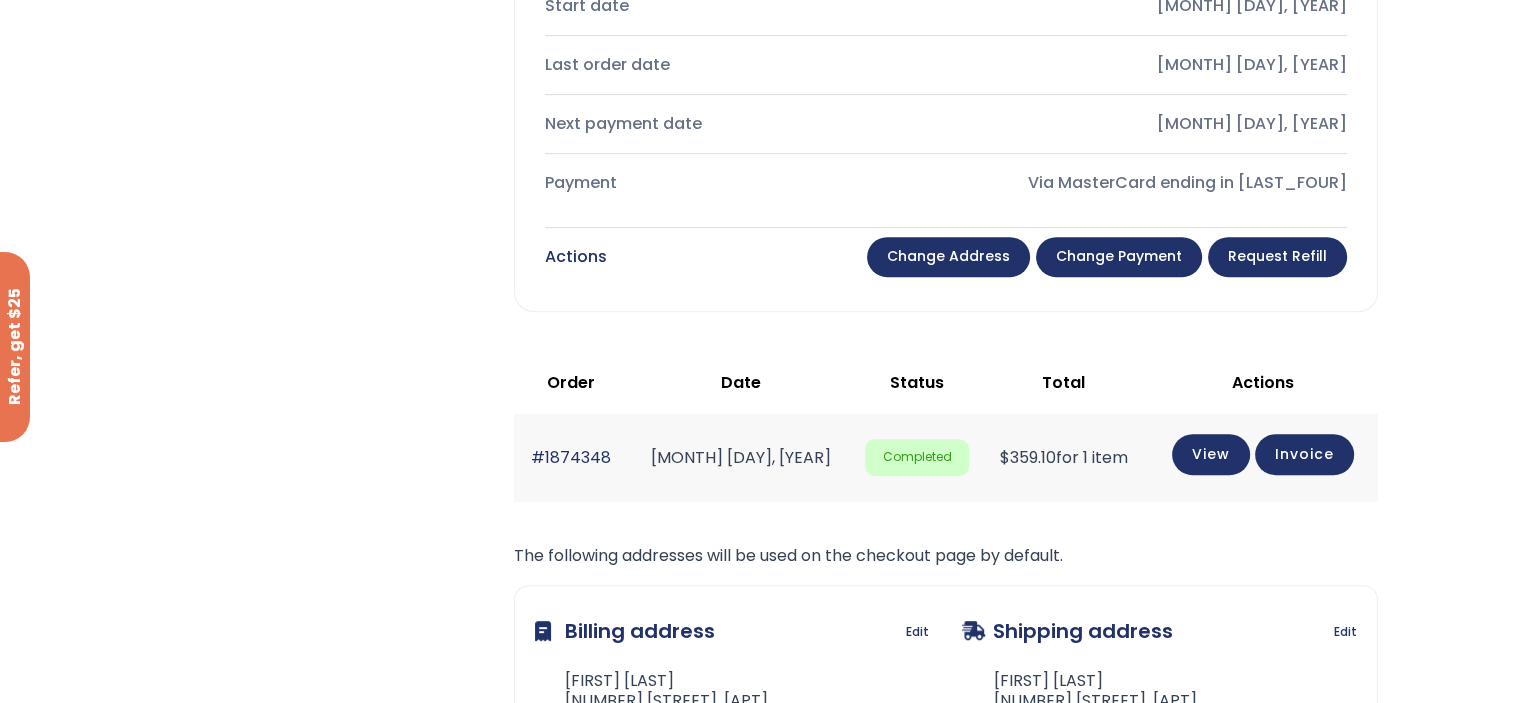 scroll, scrollTop: 800, scrollLeft: 0, axis: vertical 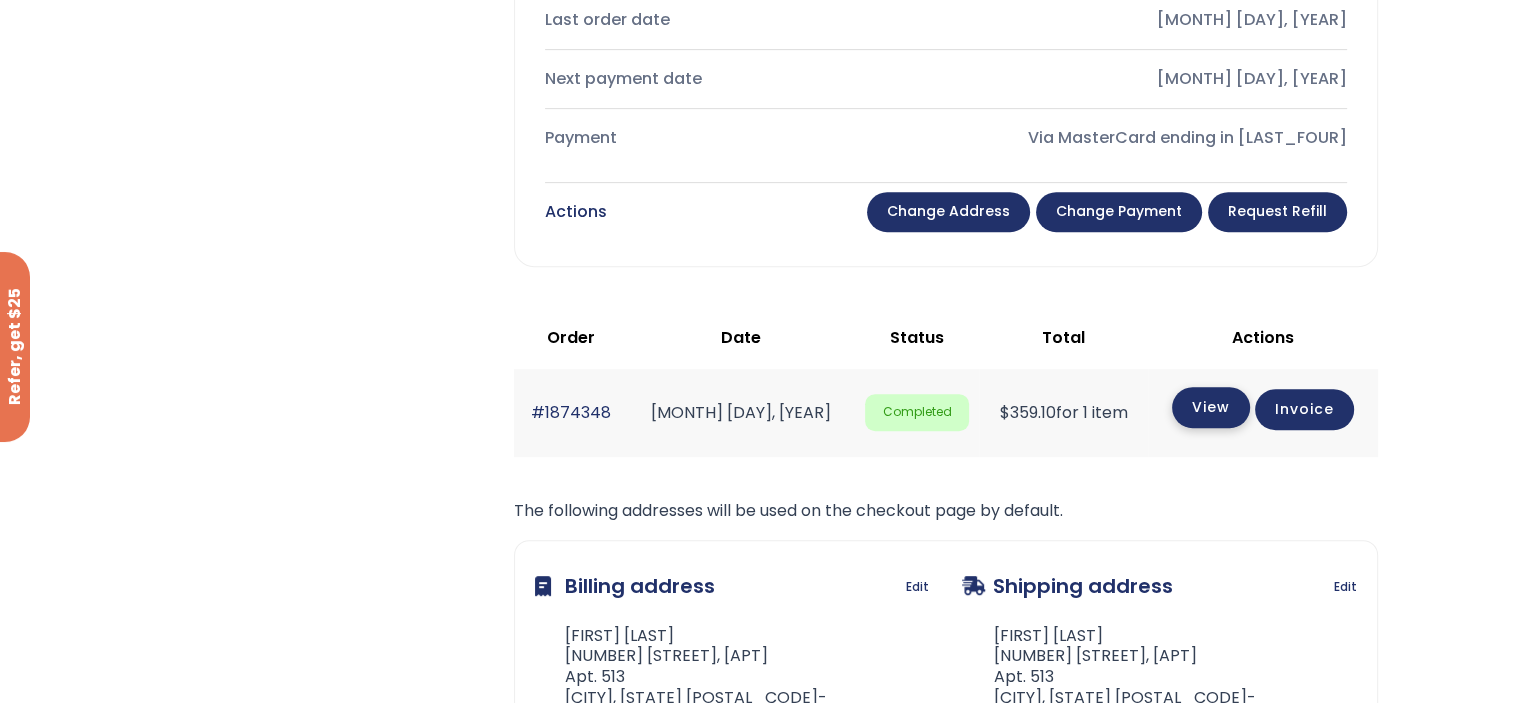 click on "View" 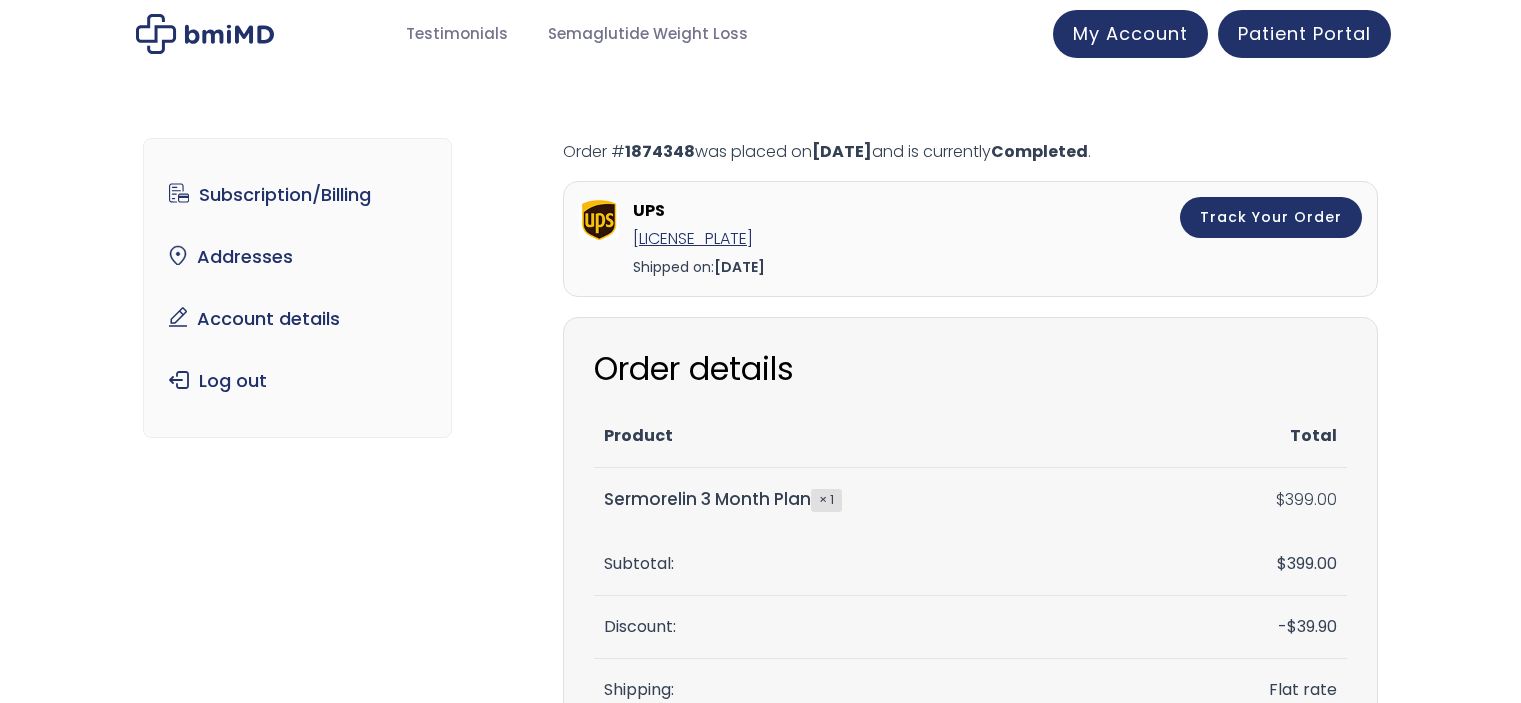 scroll, scrollTop: 0, scrollLeft: 0, axis: both 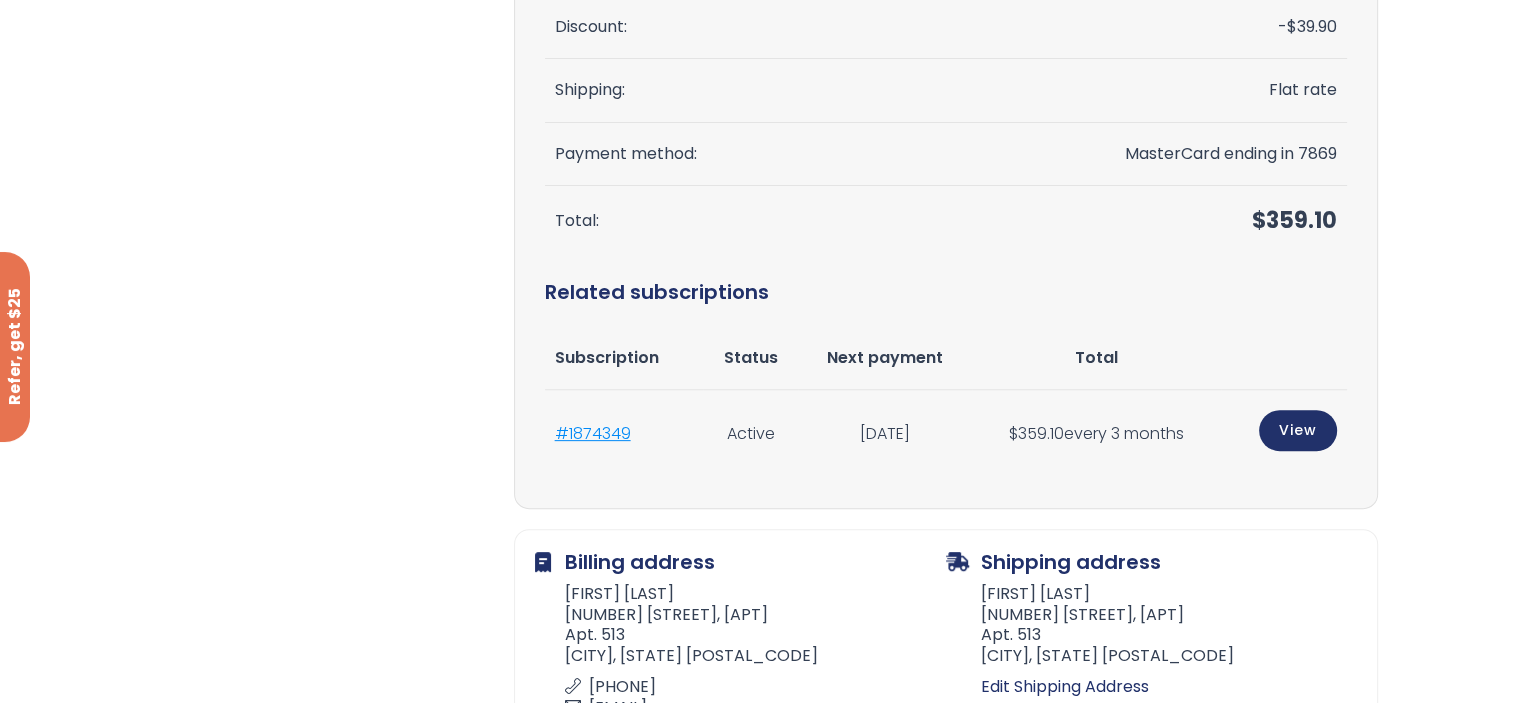 click on "#1874349" at bounding box center [593, 433] 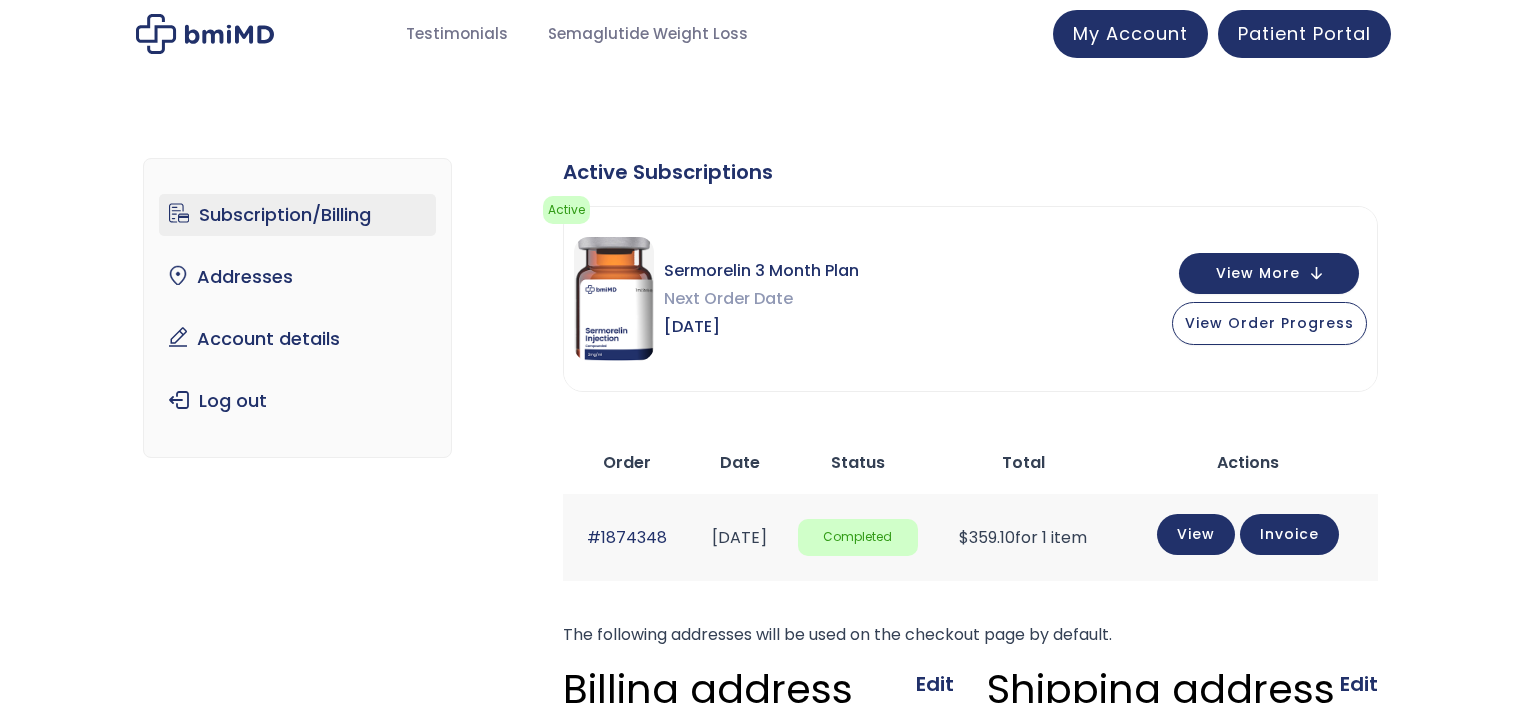 scroll, scrollTop: 0, scrollLeft: 0, axis: both 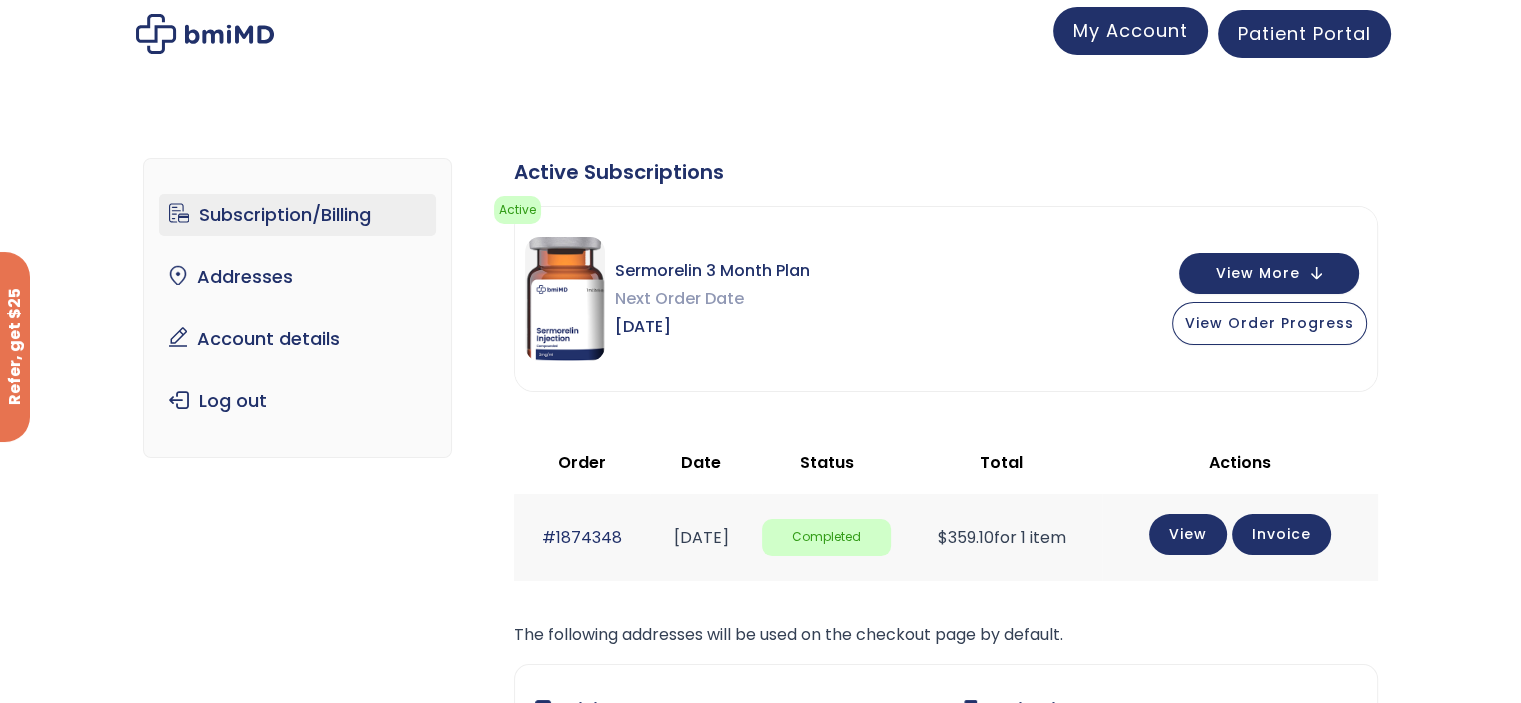 click on "My Account" at bounding box center [1130, 30] 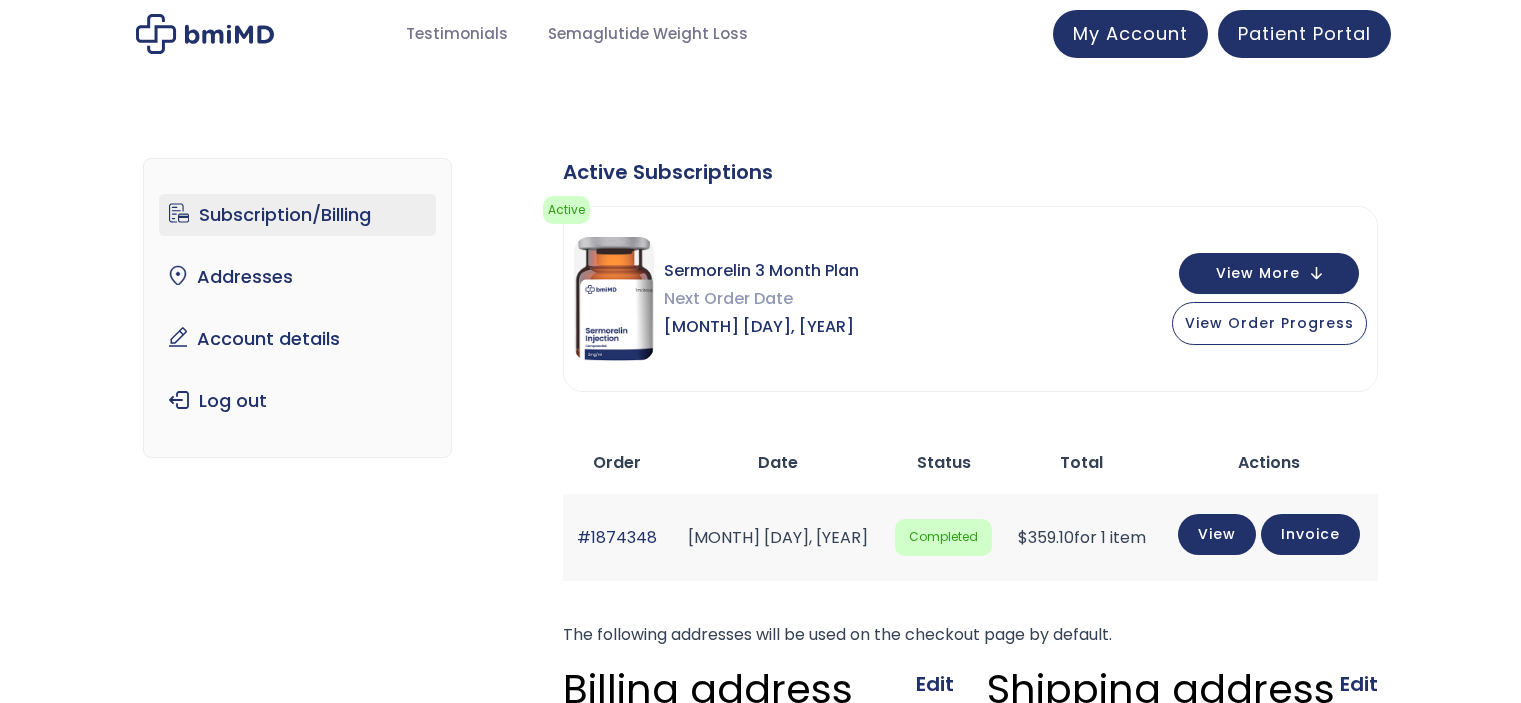 scroll, scrollTop: 0, scrollLeft: 0, axis: both 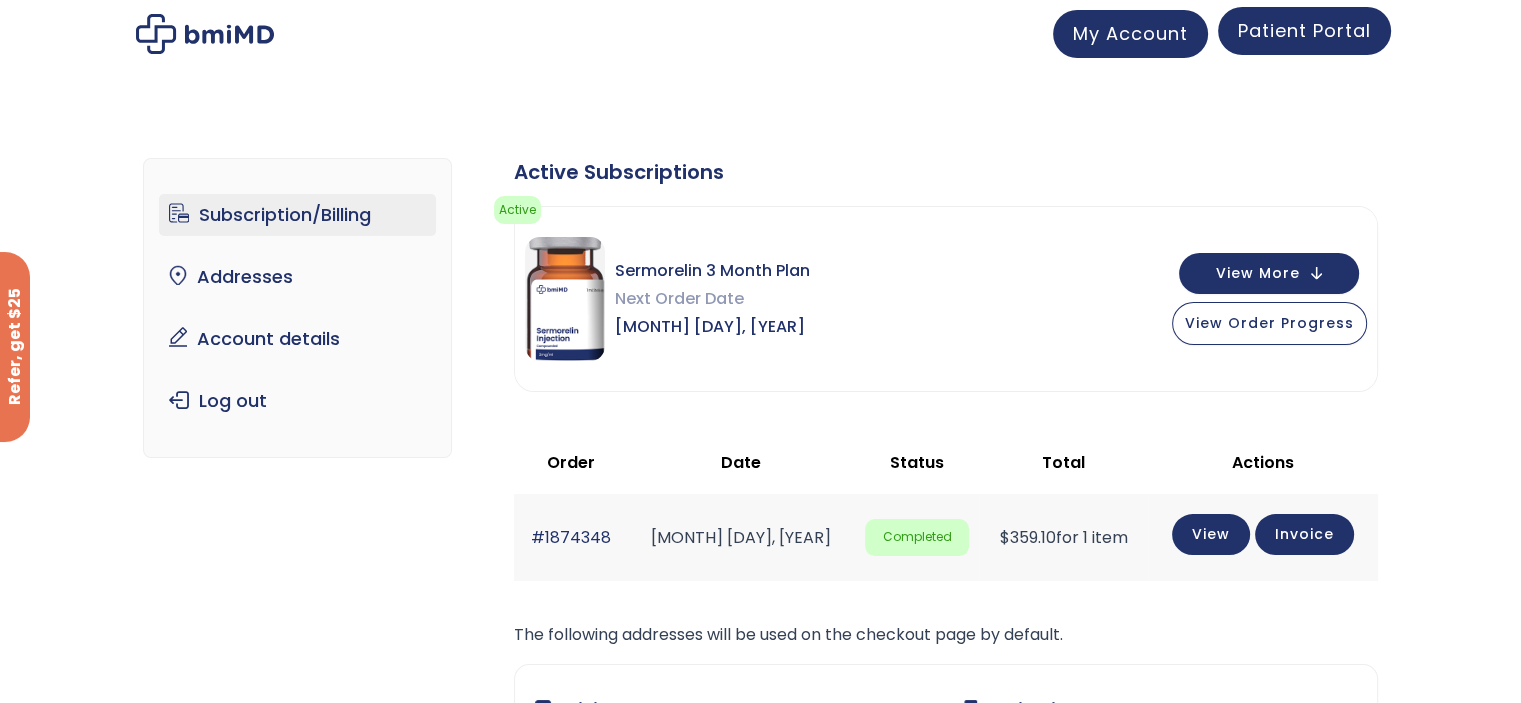click on "Patient Portal" at bounding box center [1304, 30] 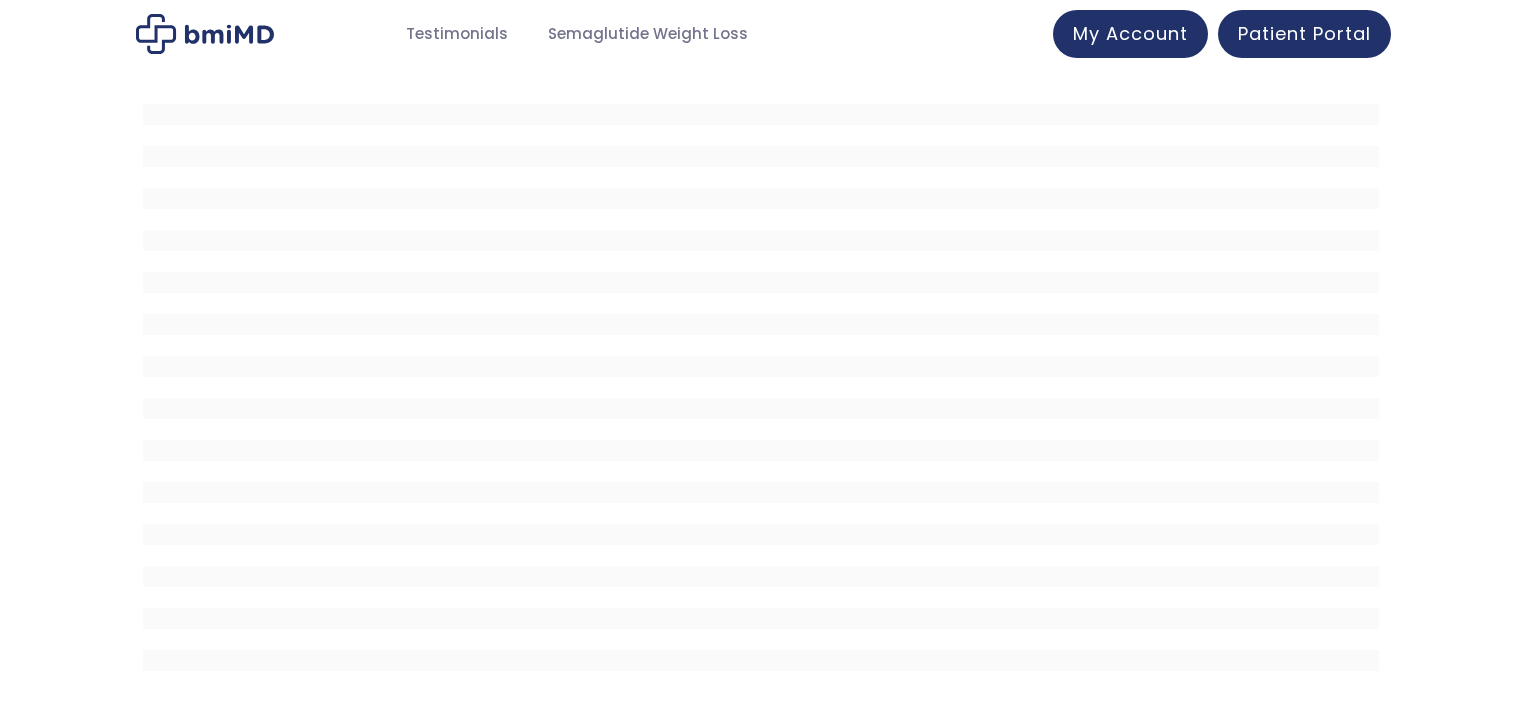 scroll, scrollTop: 0, scrollLeft: 0, axis: both 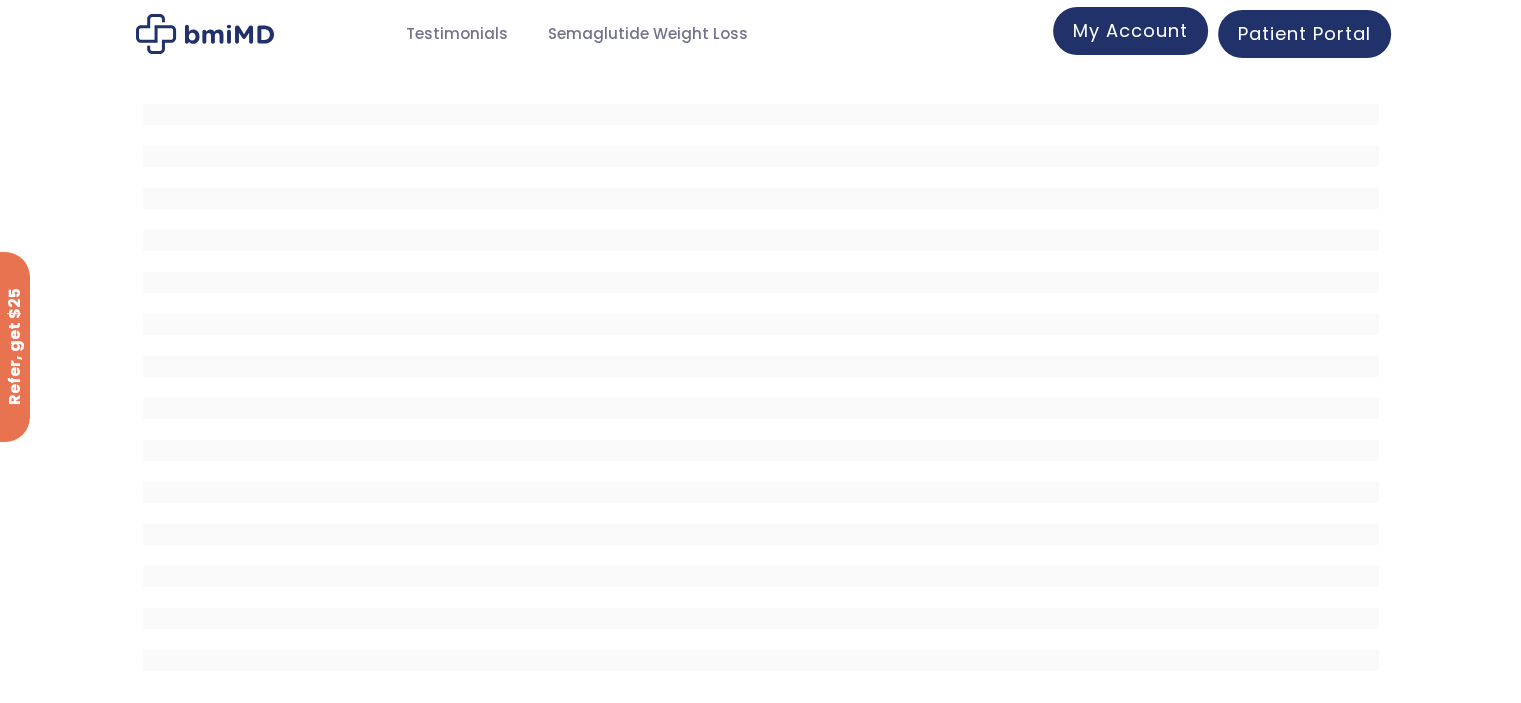 click on "My Account" at bounding box center (1130, 30) 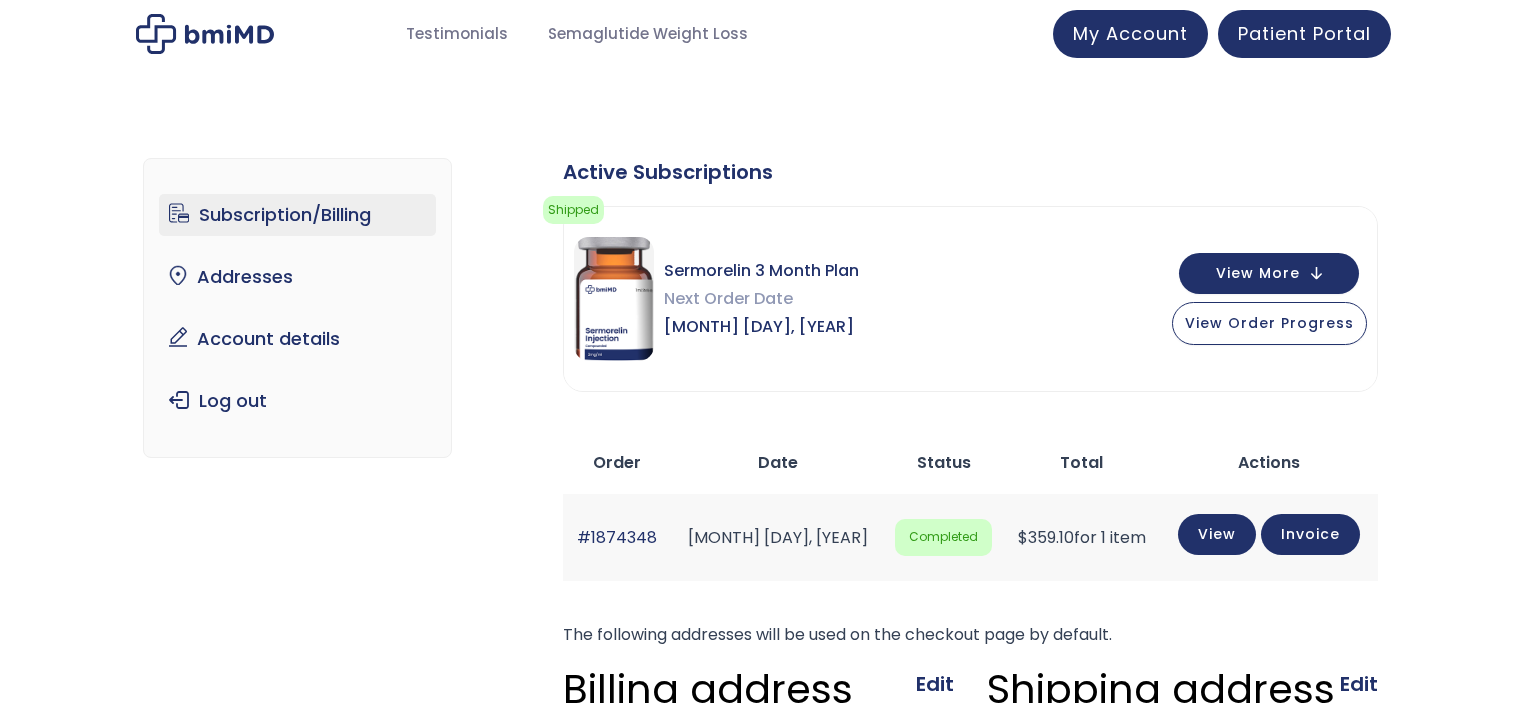 scroll, scrollTop: 0, scrollLeft: 0, axis: both 